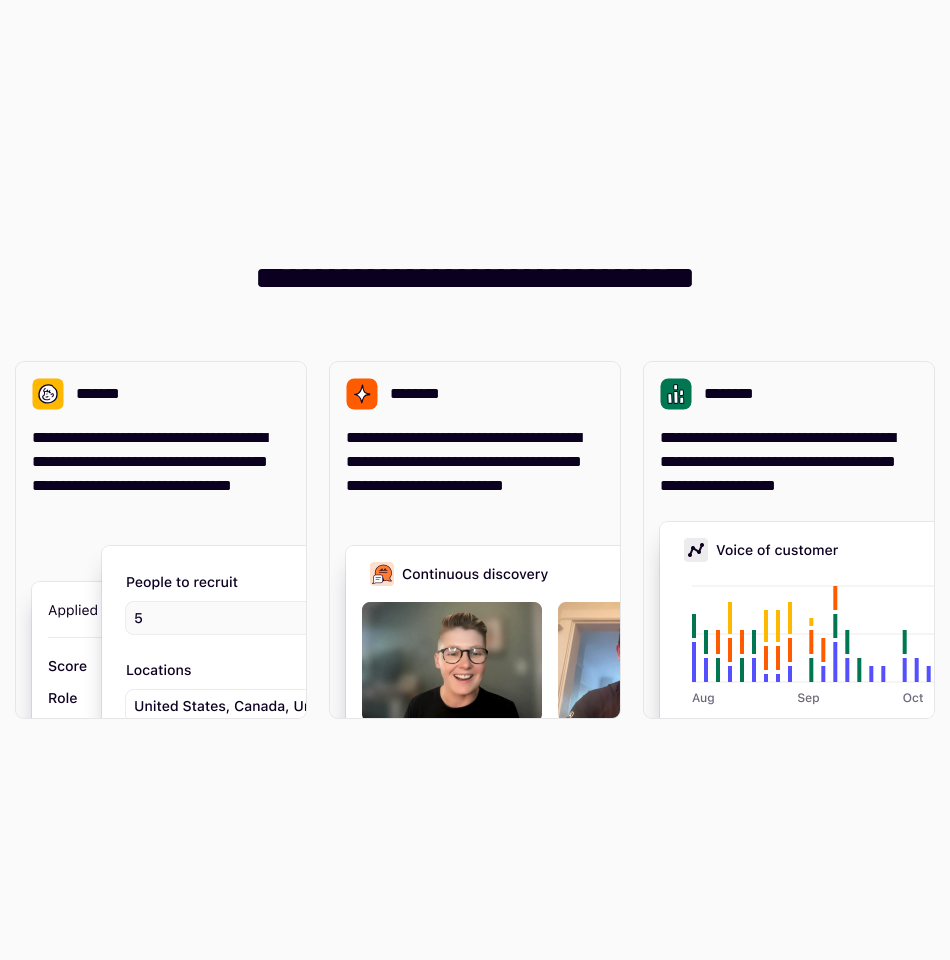 scroll, scrollTop: 0, scrollLeft: 0, axis: both 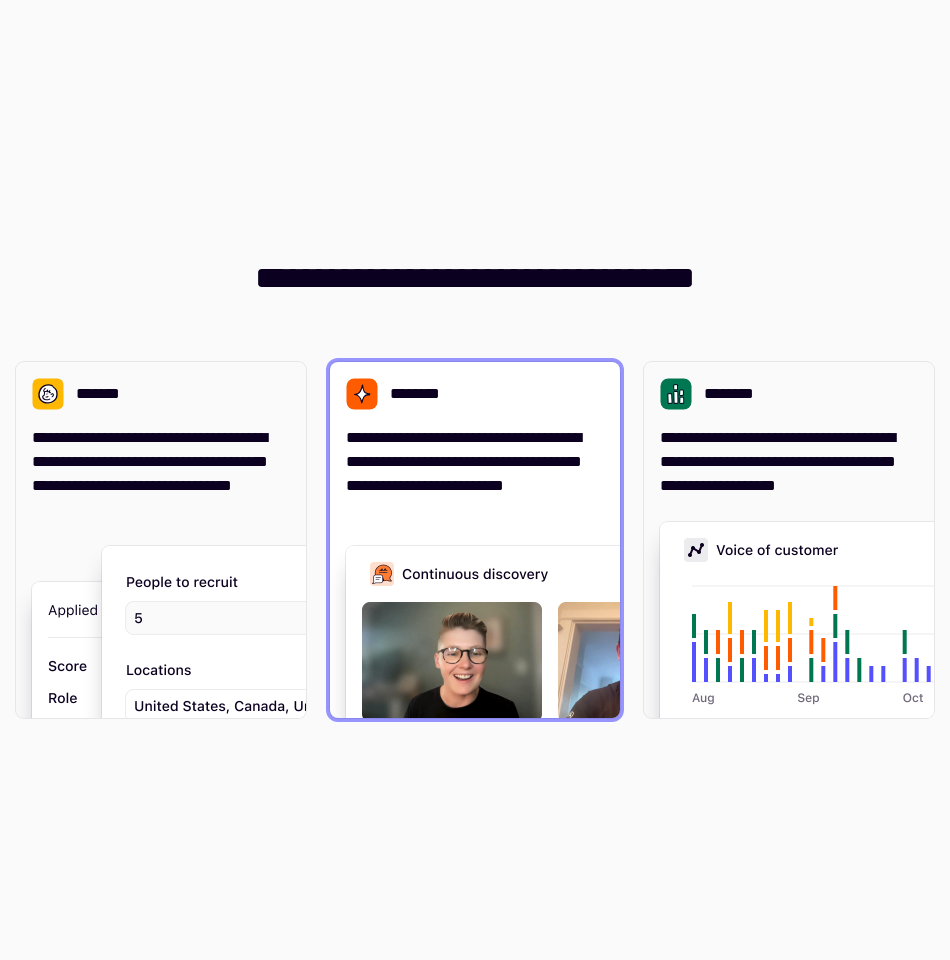 click on "**********" at bounding box center (475, 474) 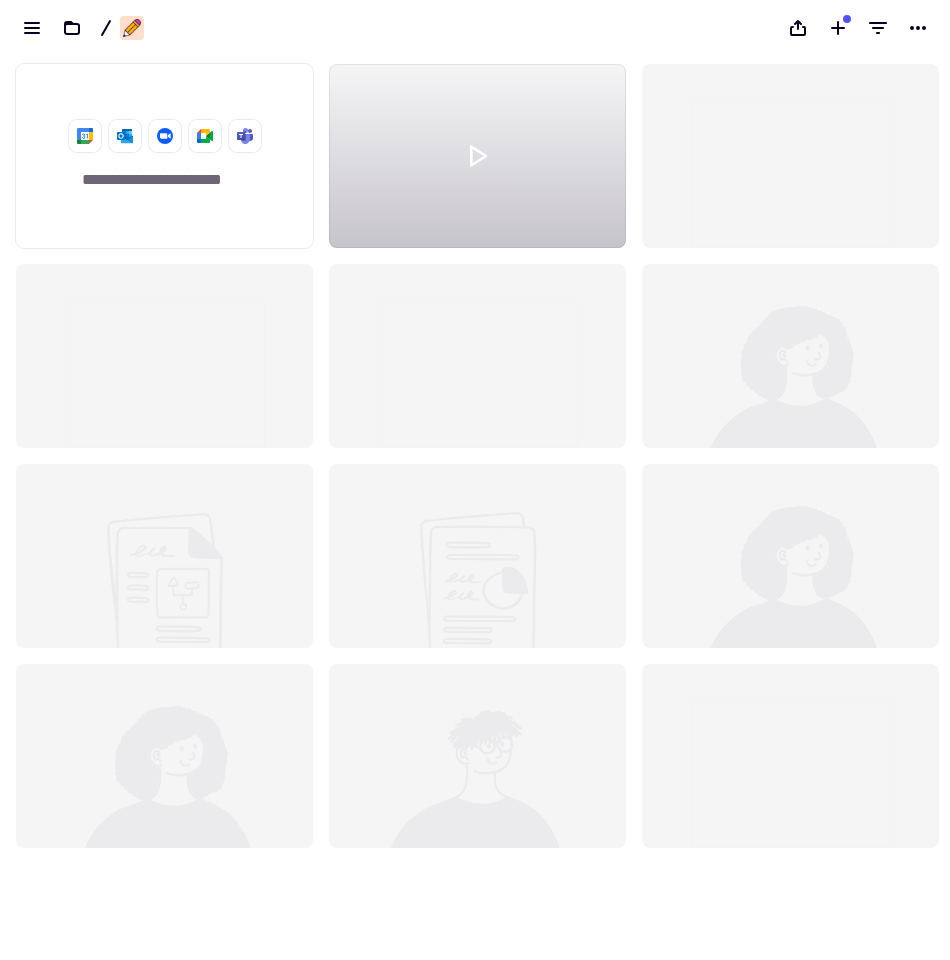 scroll, scrollTop: 16, scrollLeft: 16, axis: both 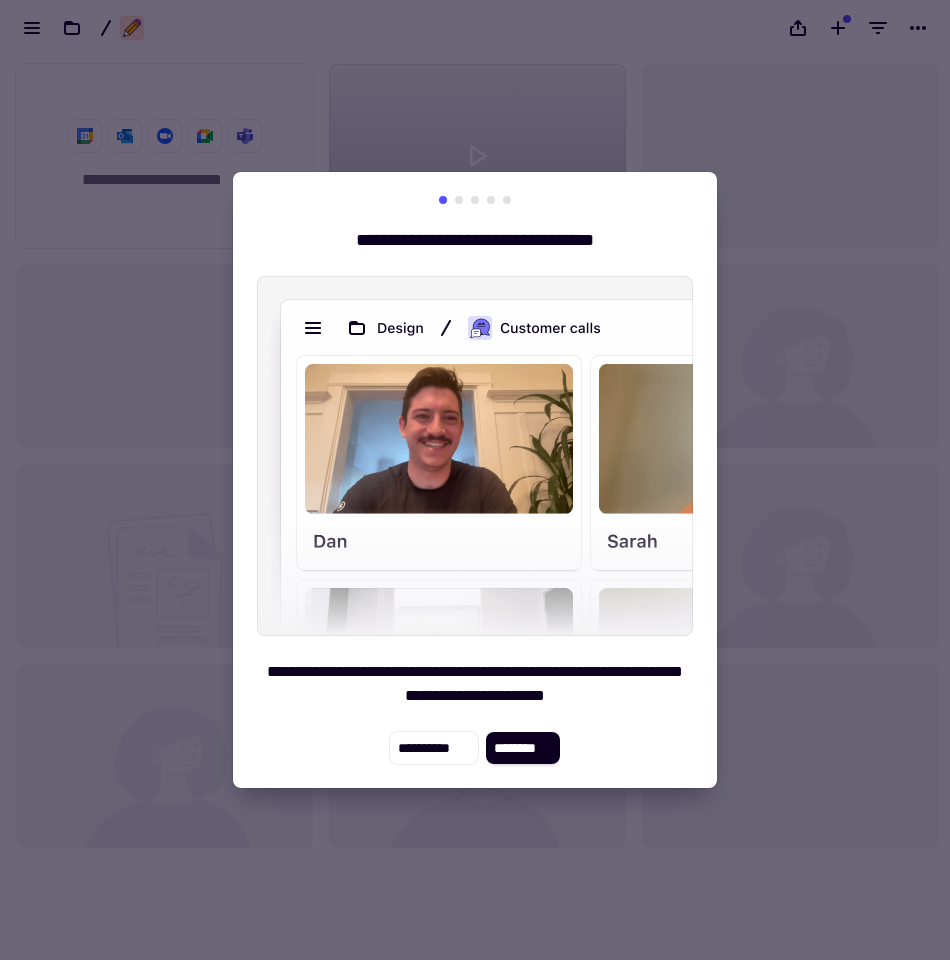 click at bounding box center [475, 480] 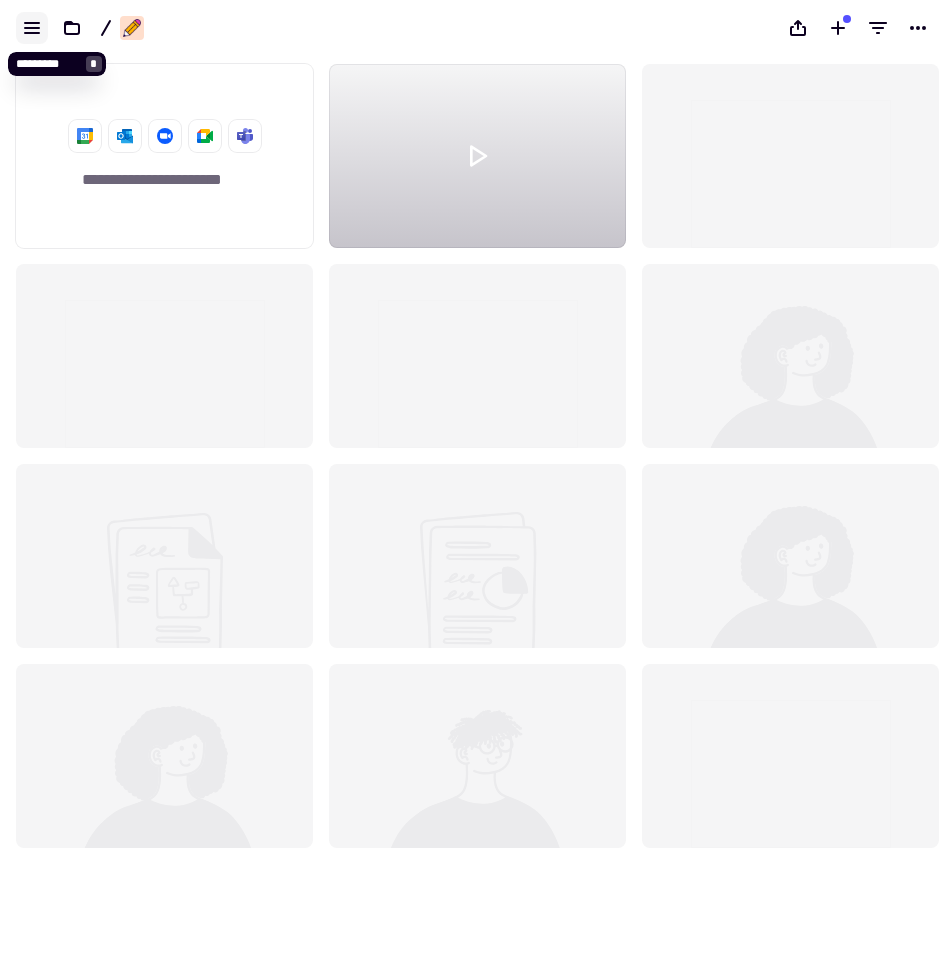 click 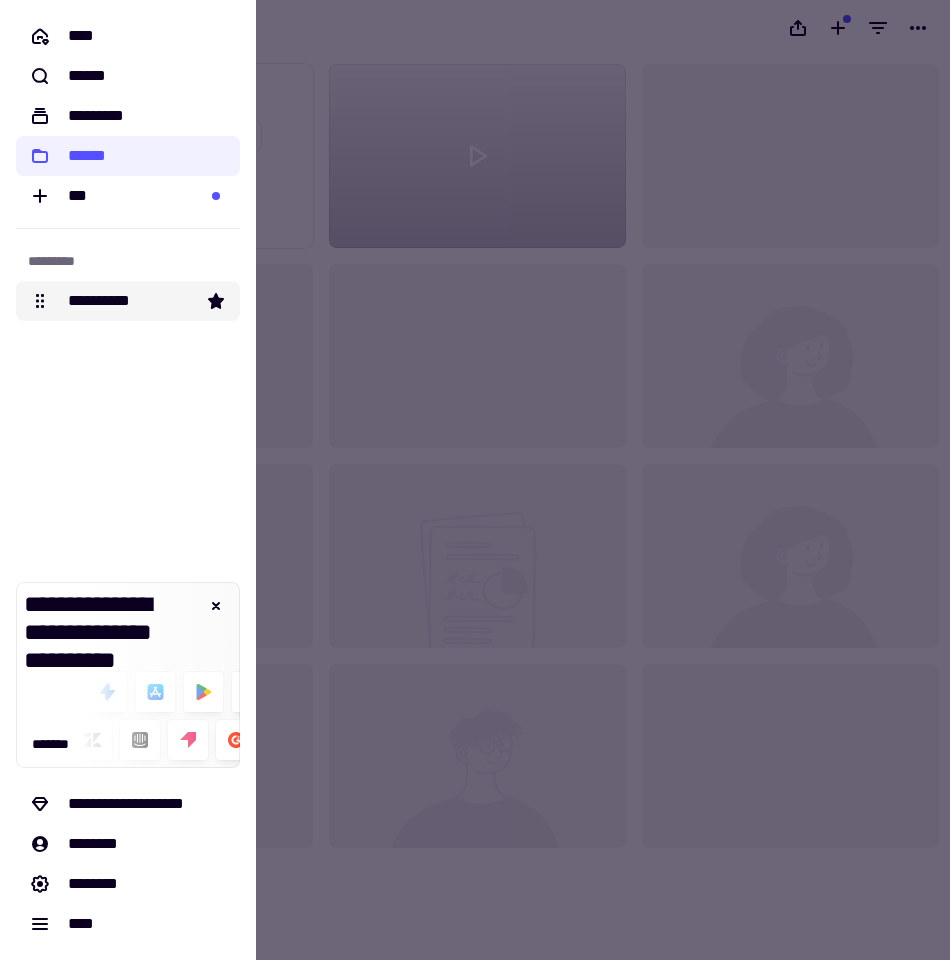 click on "**********" 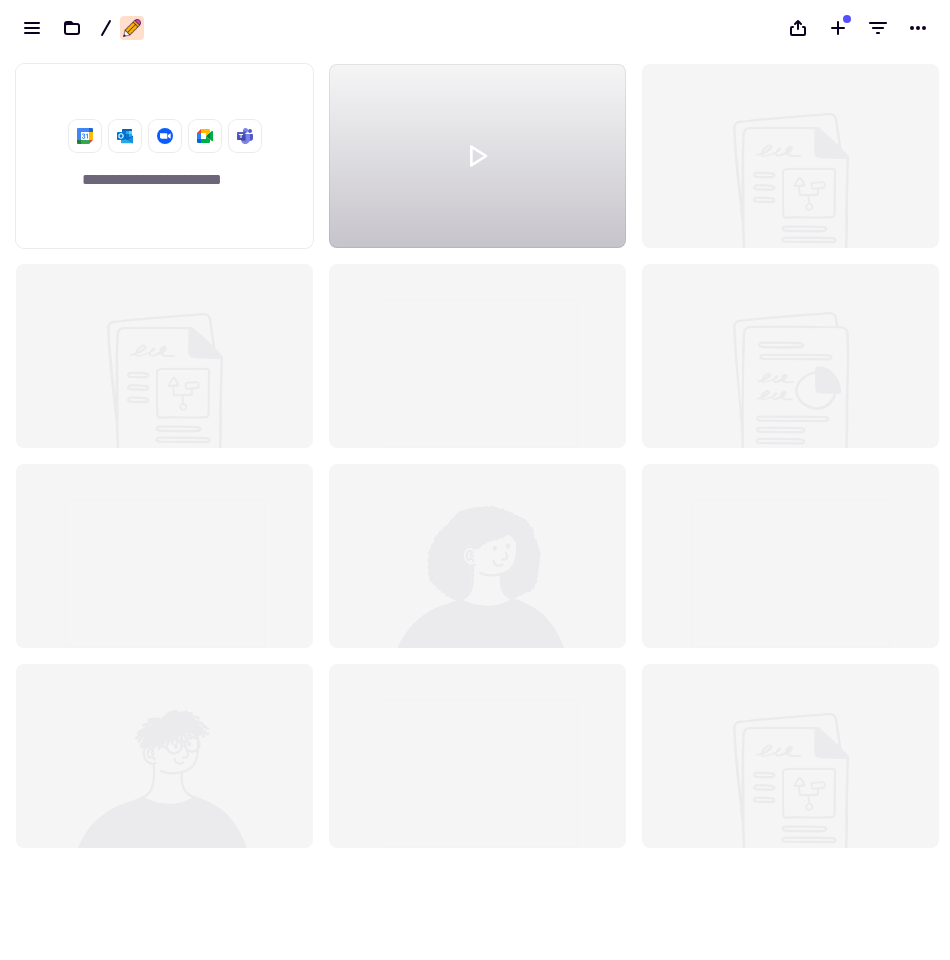 scroll, scrollTop: 16, scrollLeft: 16, axis: both 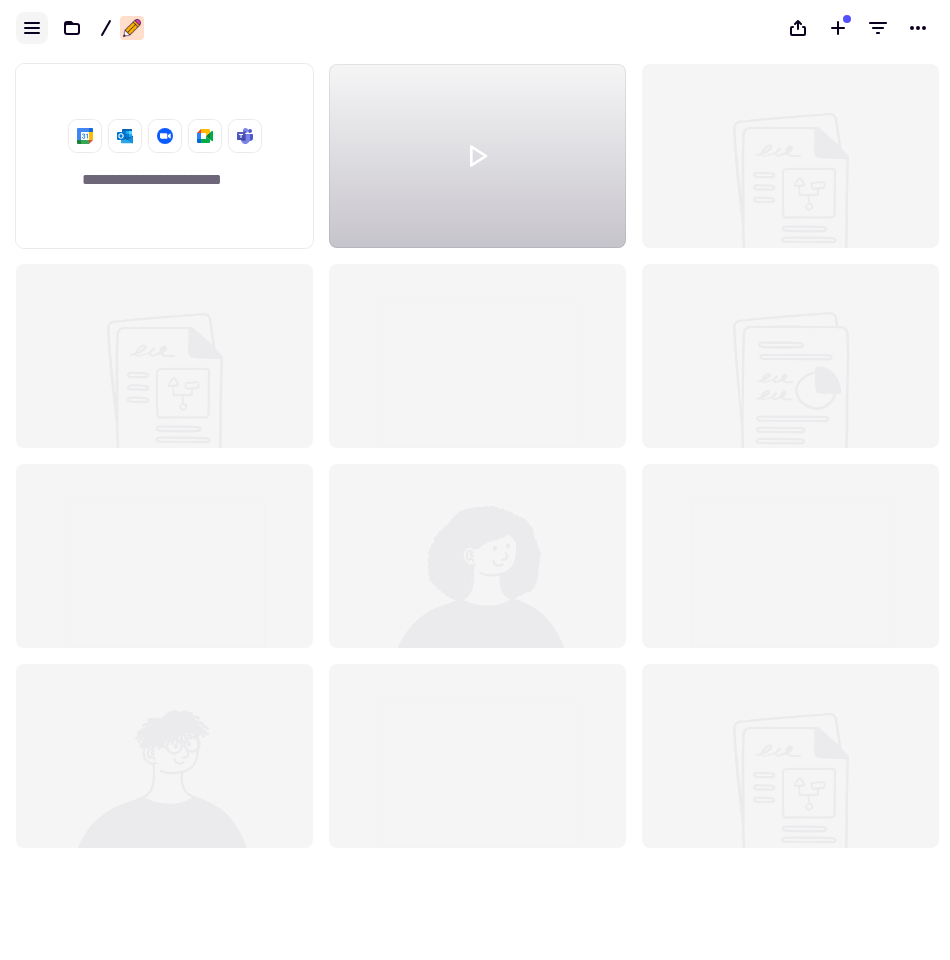 click 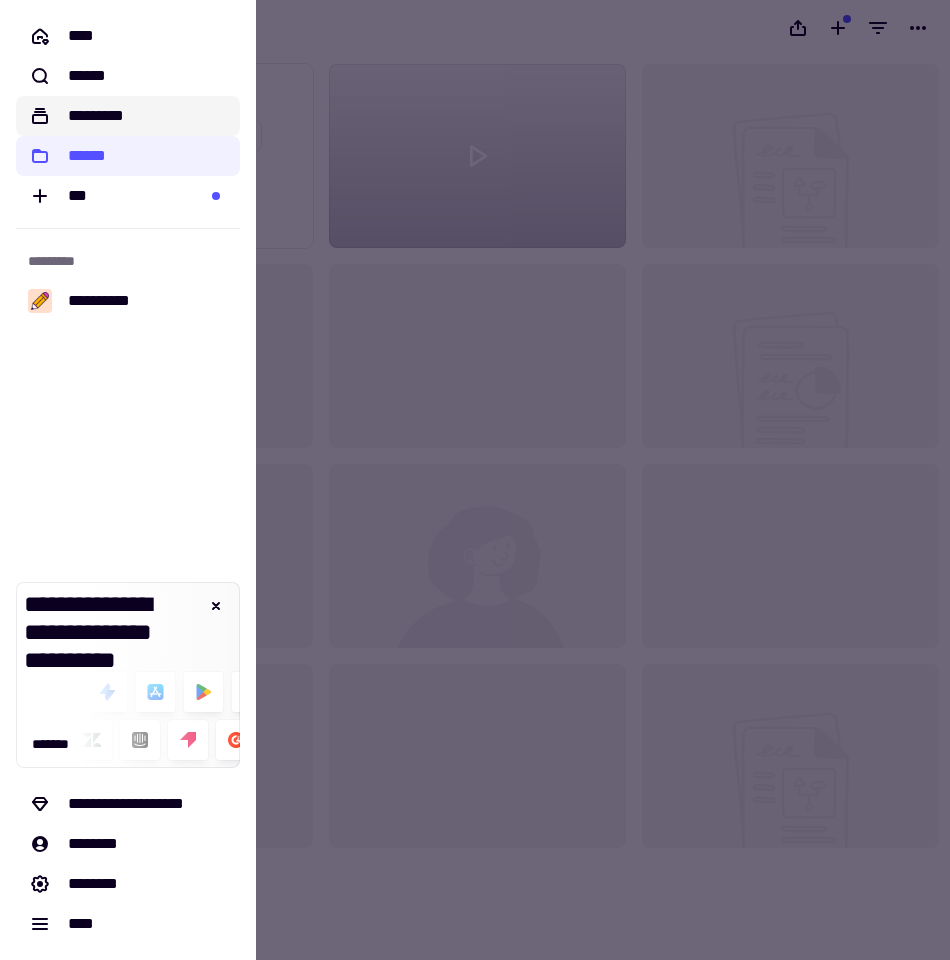 click on "*********" 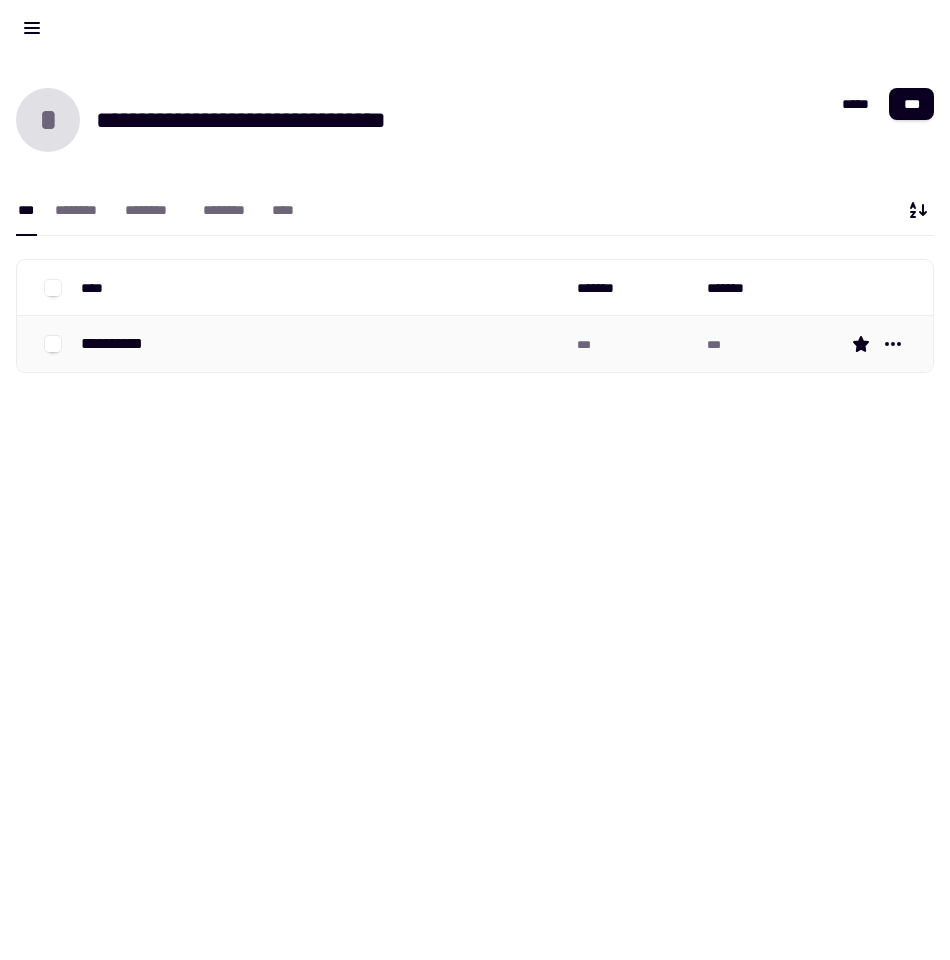 click on "**********" at bounding box center [120, 344] 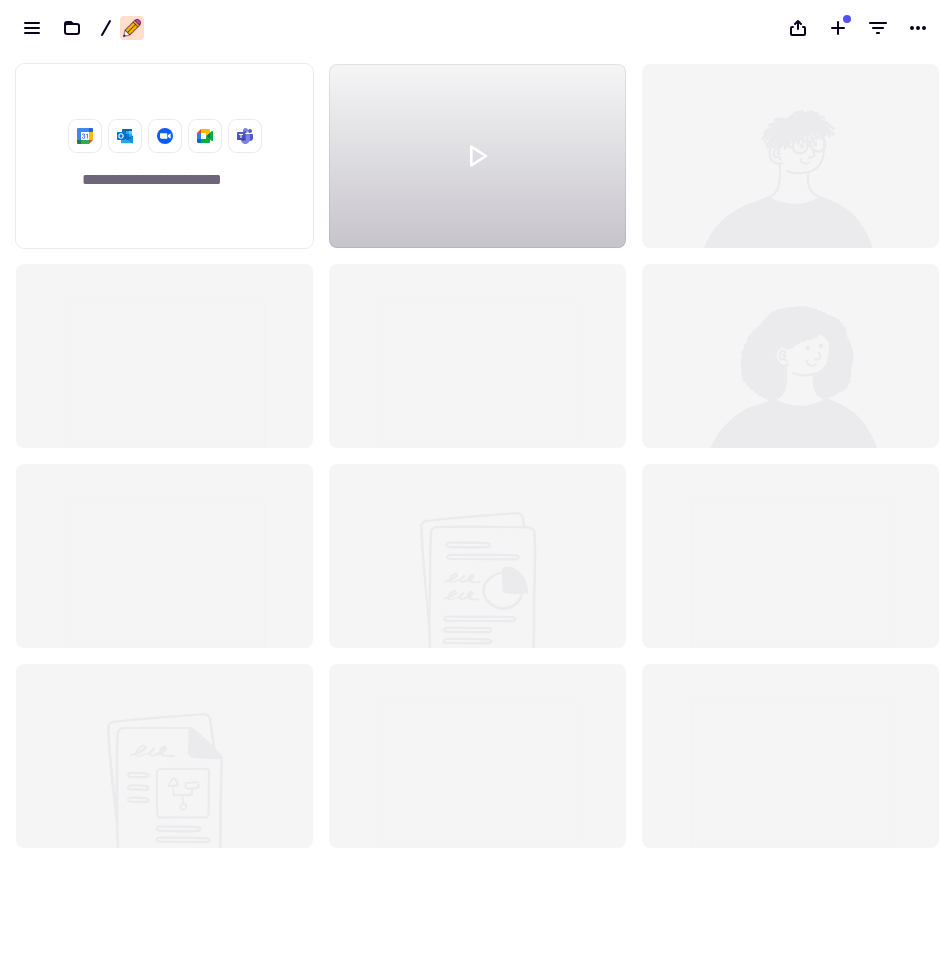 scroll, scrollTop: 16, scrollLeft: 16, axis: both 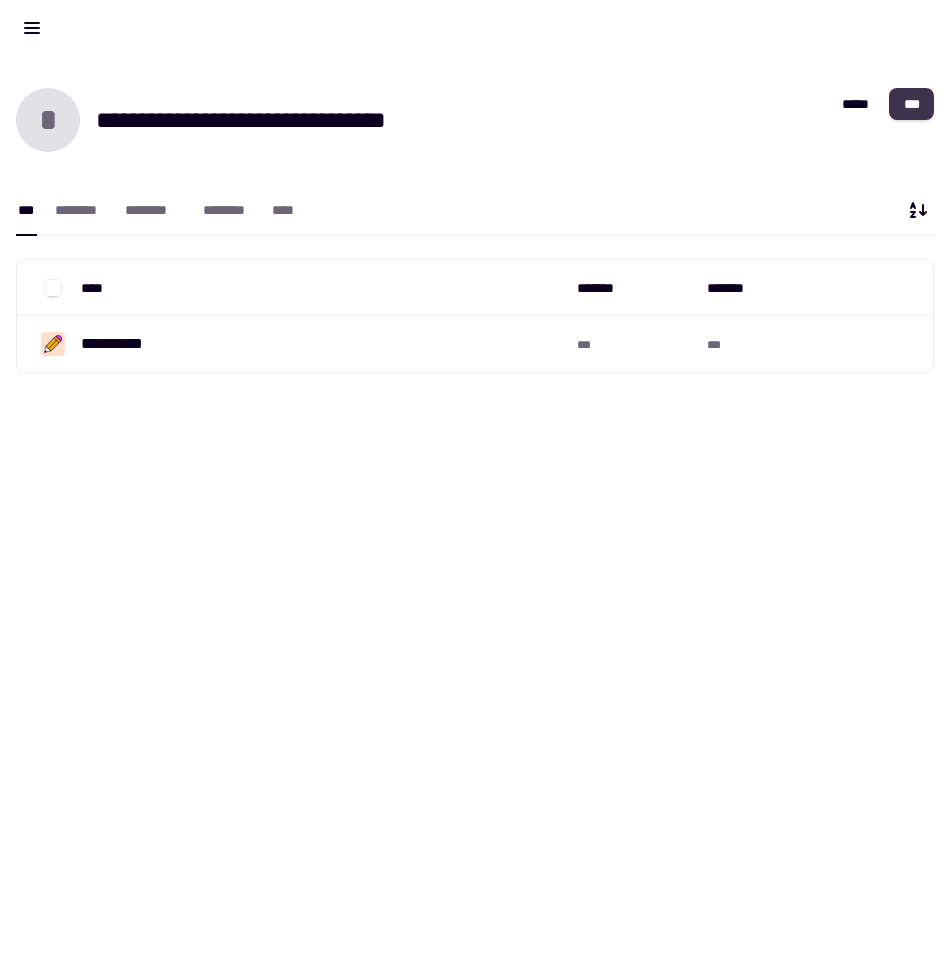 click on "***" 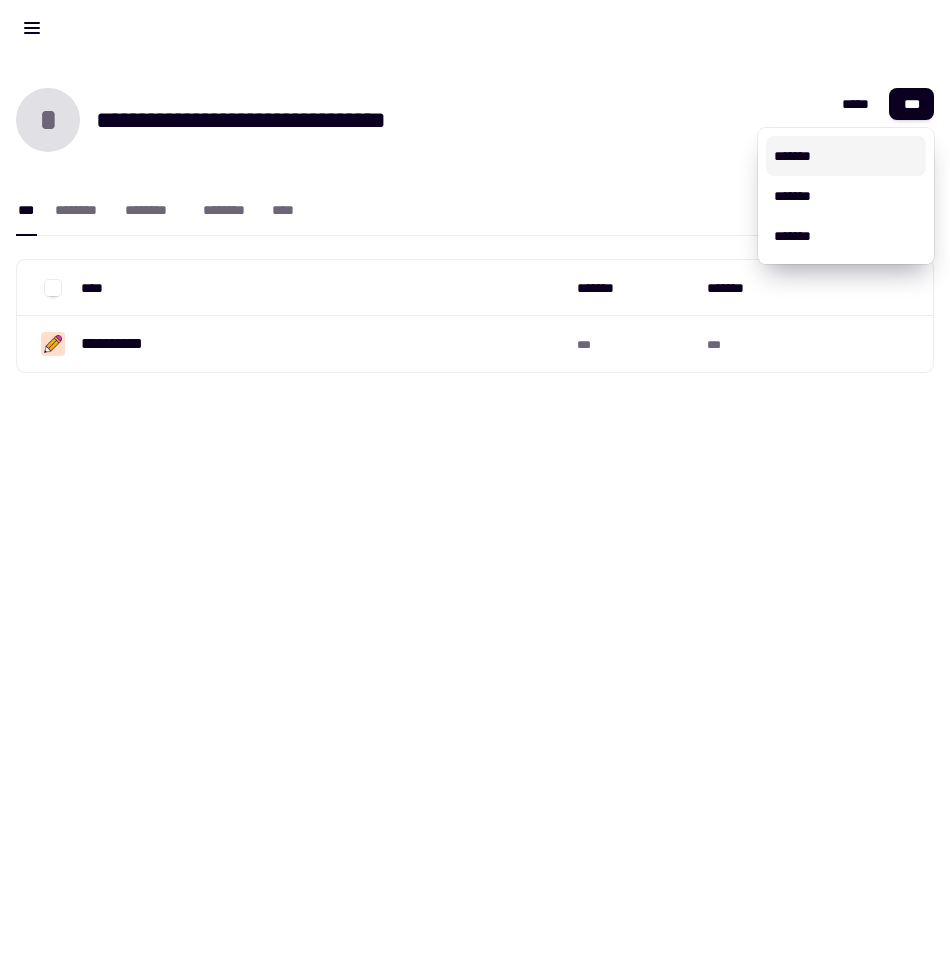 click on "*******" at bounding box center [846, 156] 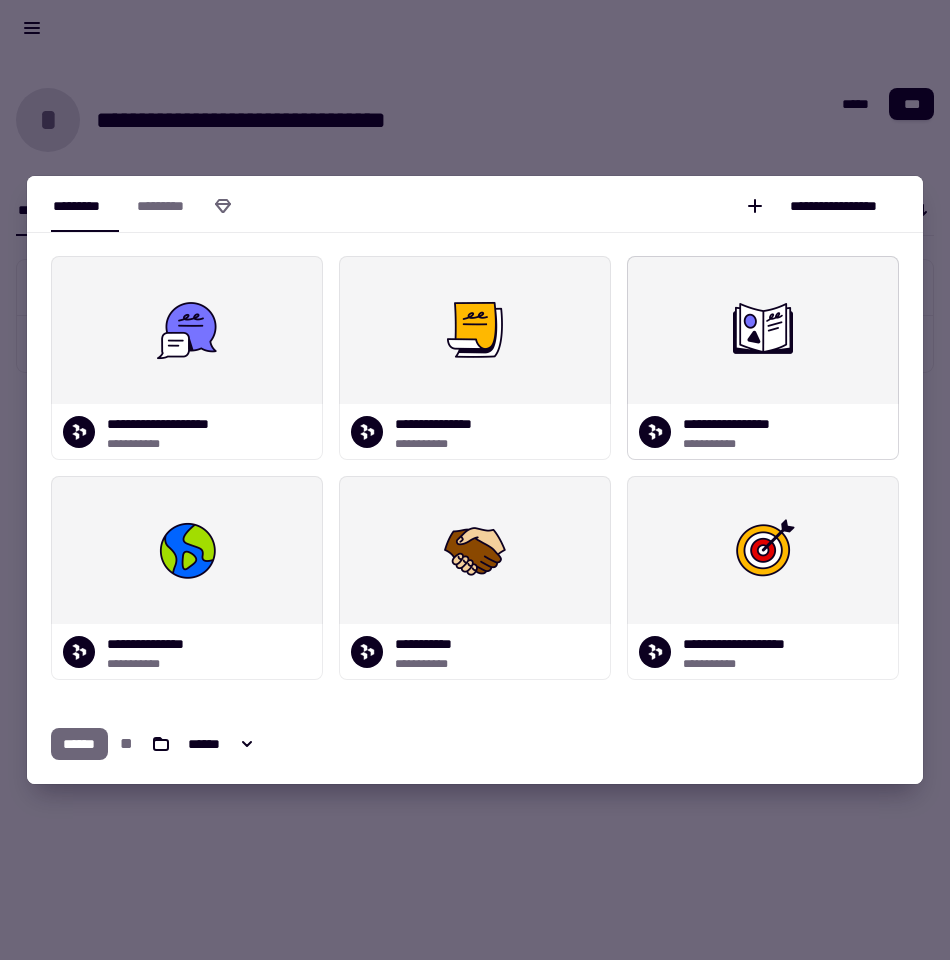 click on "**********" at bounding box center (763, 432) 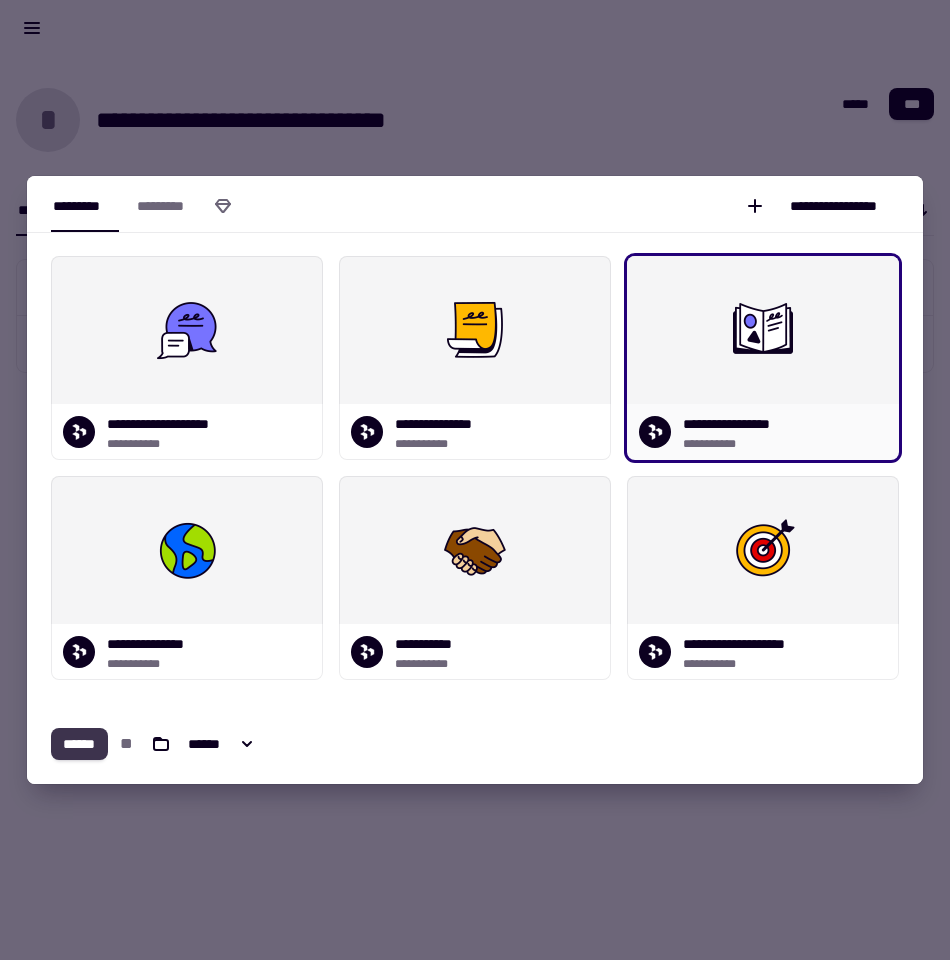 click on "******" 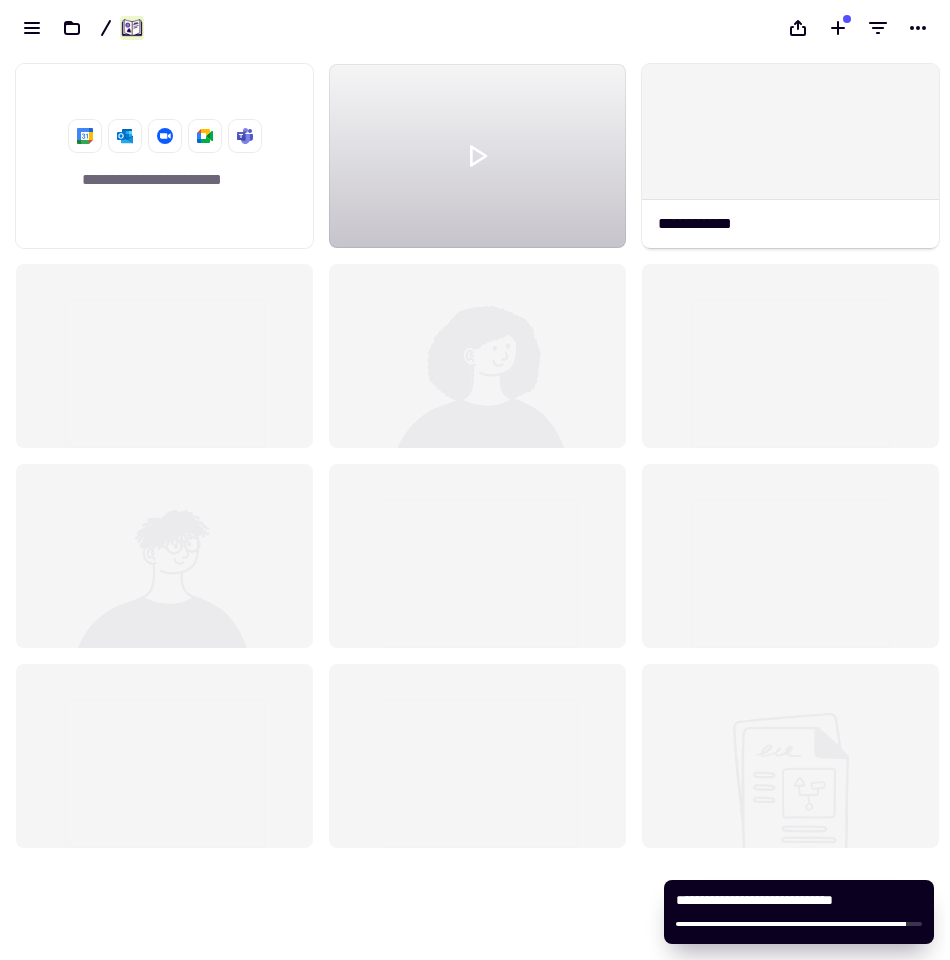 scroll, scrollTop: 16, scrollLeft: 16, axis: both 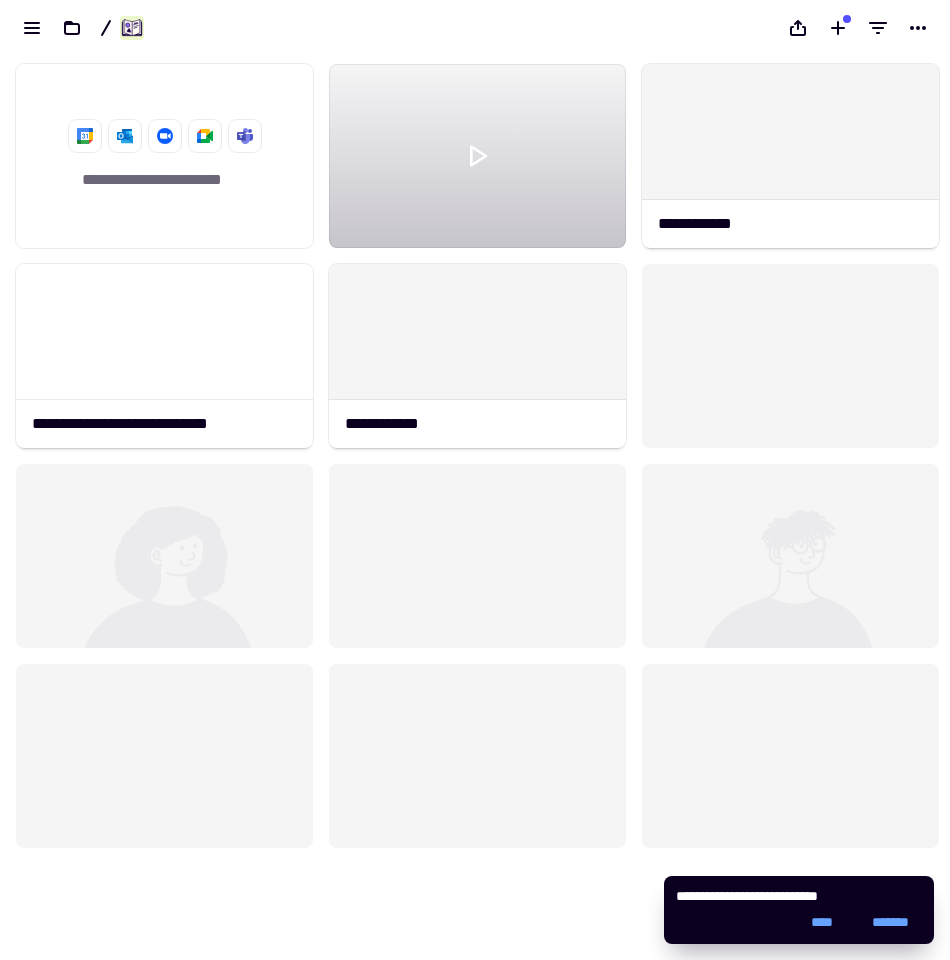 drag, startPoint x: 517, startPoint y: 192, endPoint x: 441, endPoint y: 37, distance: 172.62965 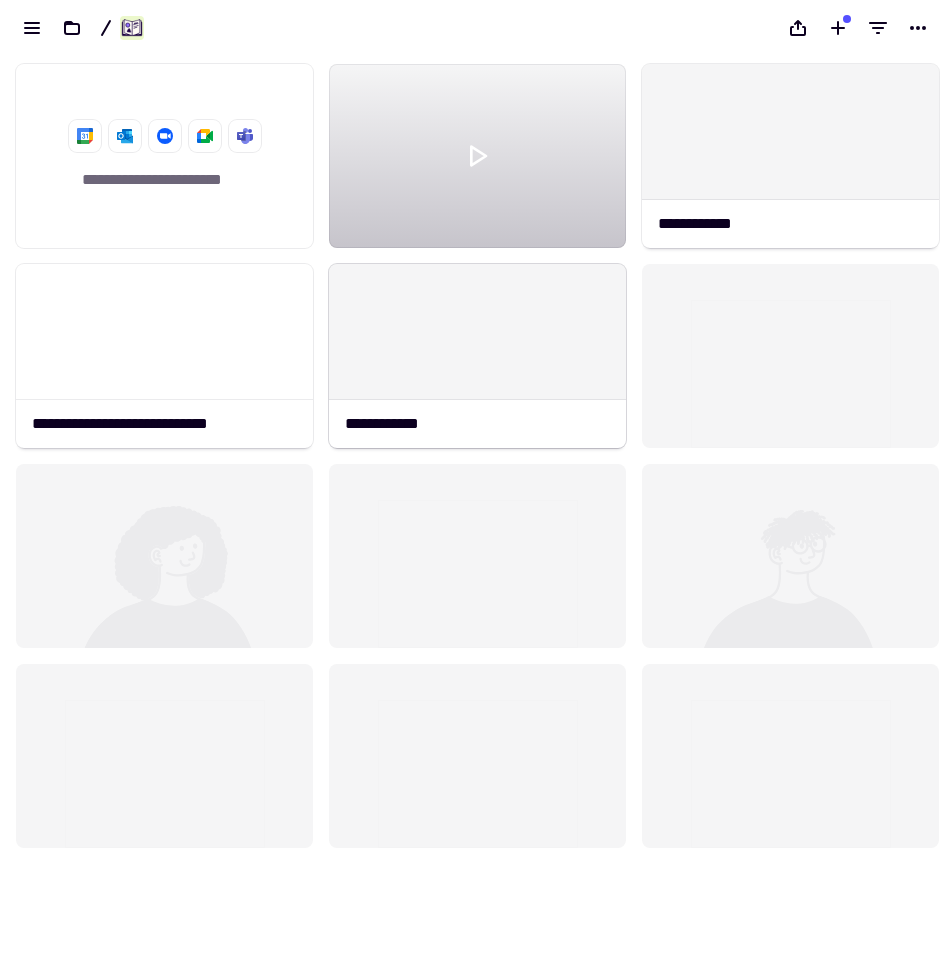 click on "[CREDIT_CARD]" at bounding box center (475, 508) 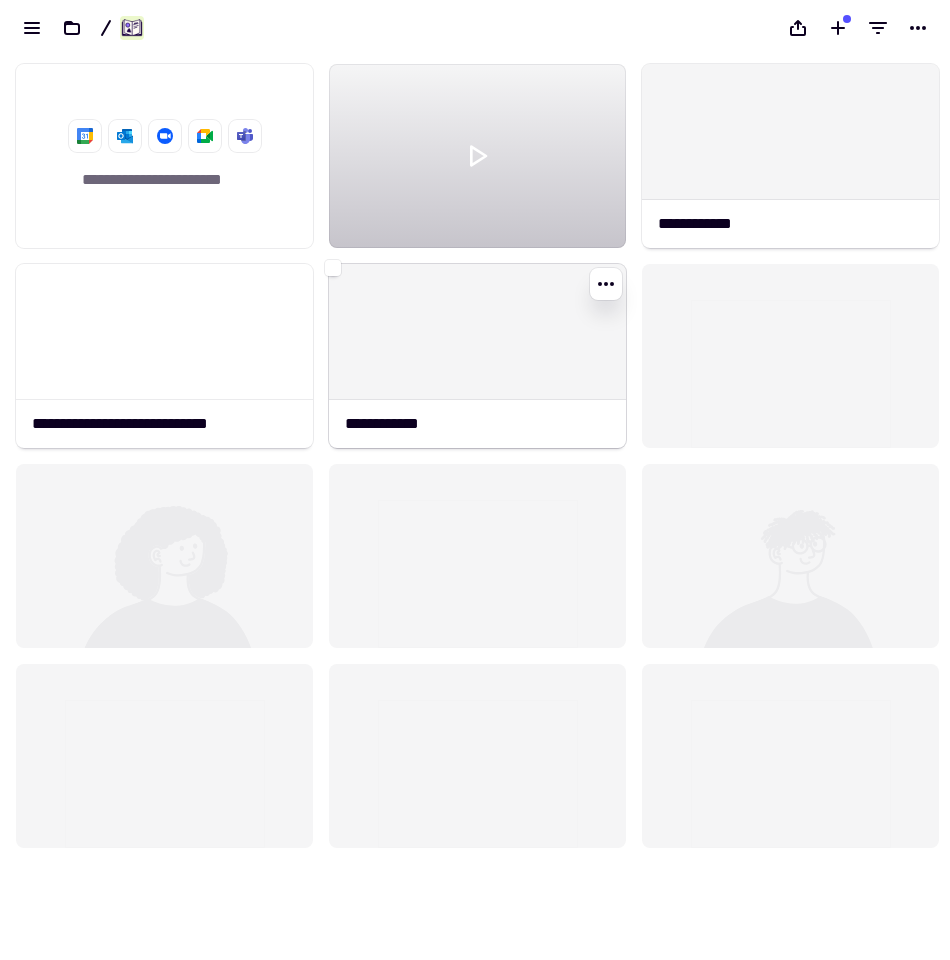 click on "**********" 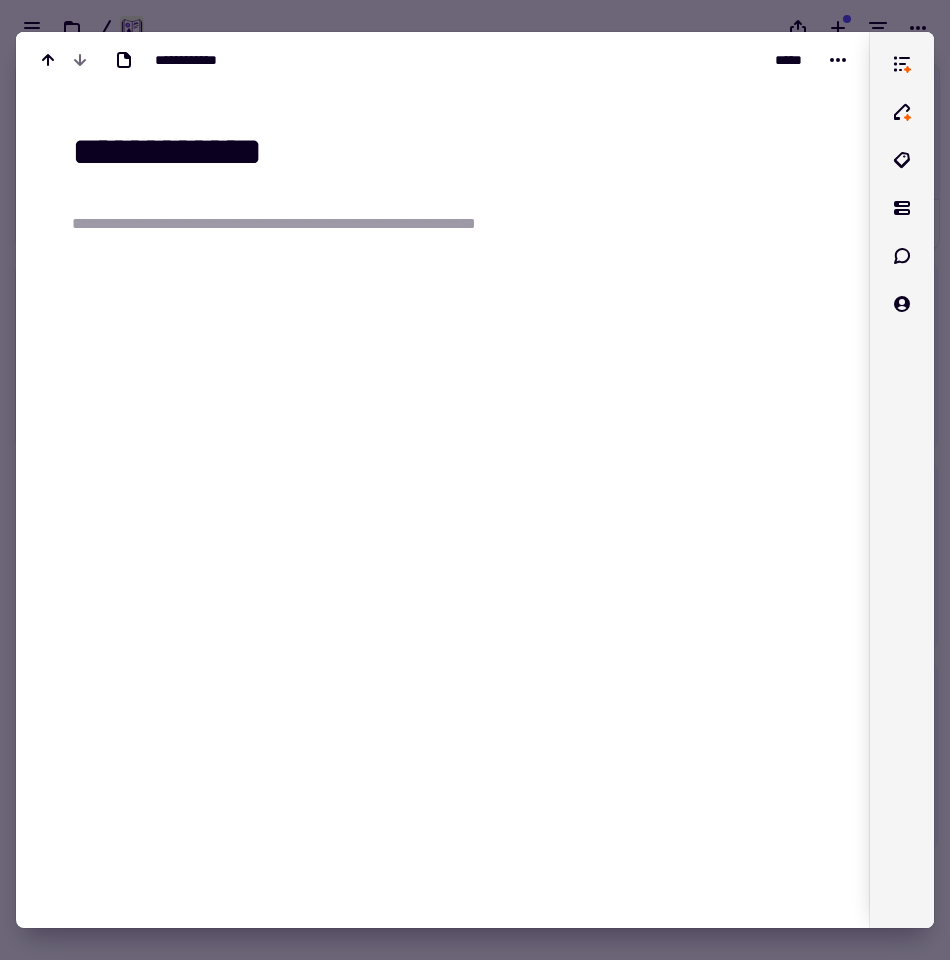 click at bounding box center [475, 480] 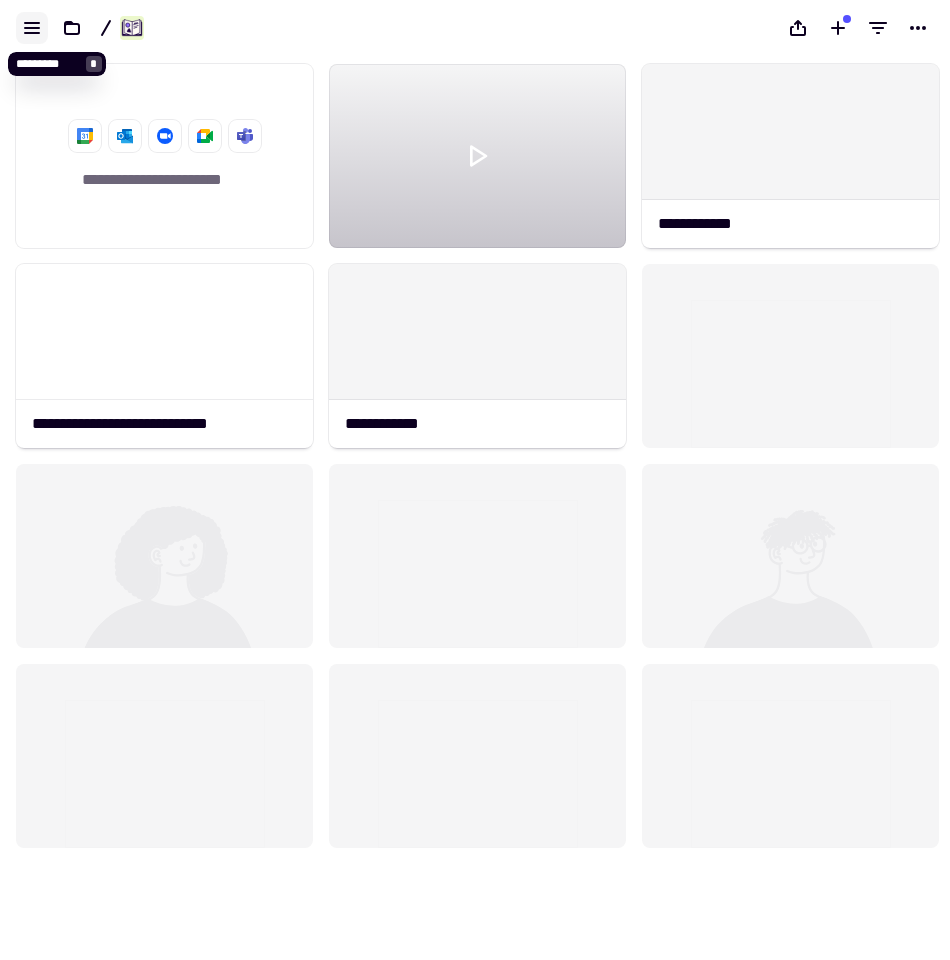 click 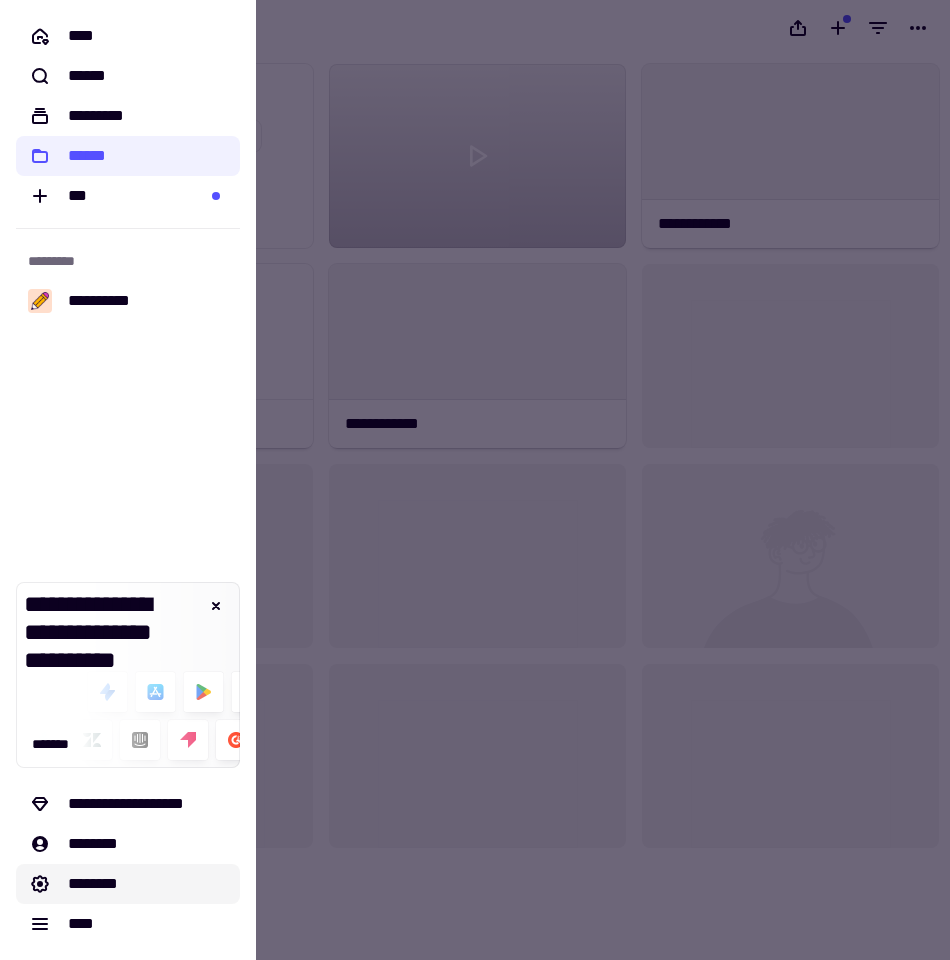 click on "********" 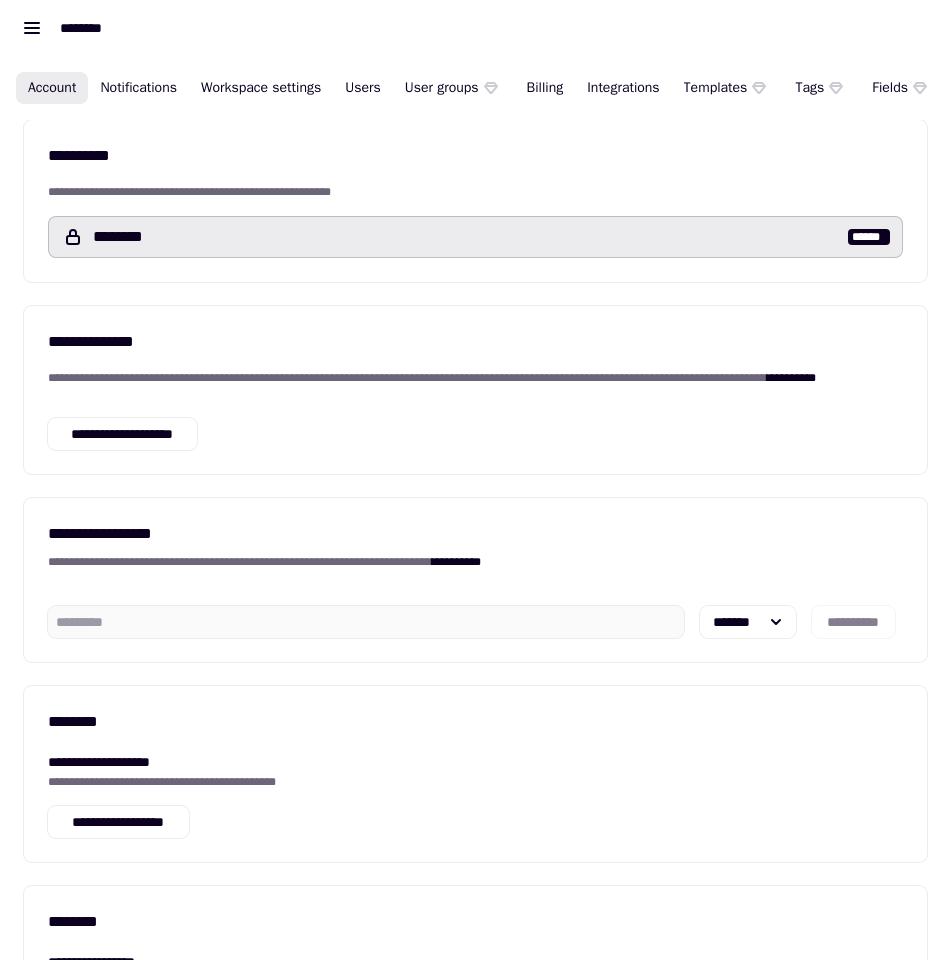 scroll, scrollTop: 723, scrollLeft: 0, axis: vertical 